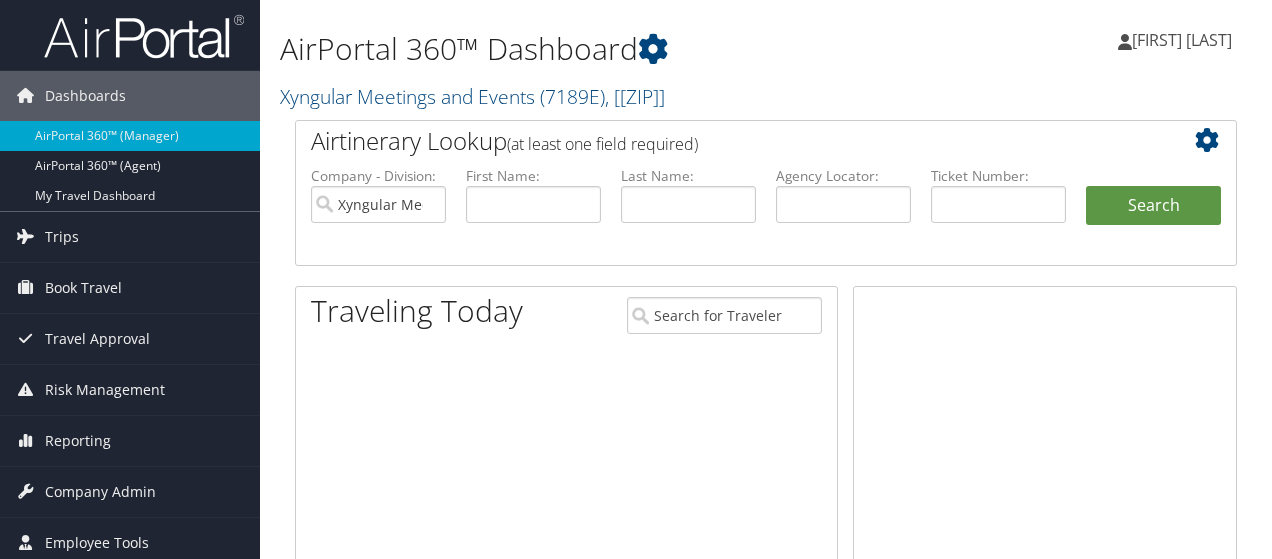scroll, scrollTop: 0, scrollLeft: 0, axis: both 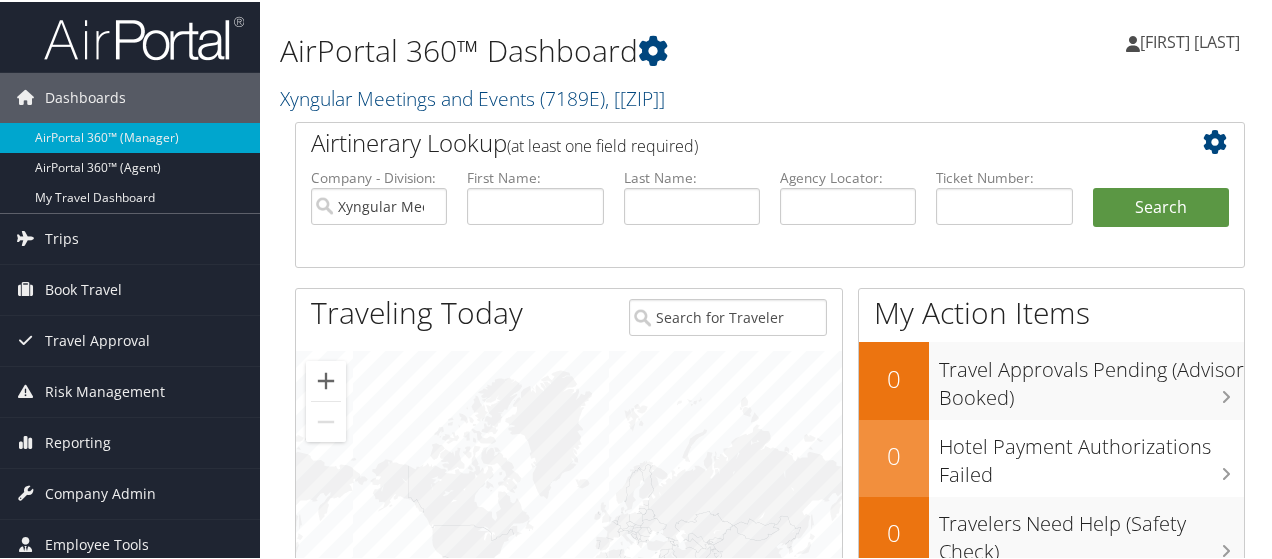 click on "[FIRST] [LAST]" at bounding box center (1190, 40) 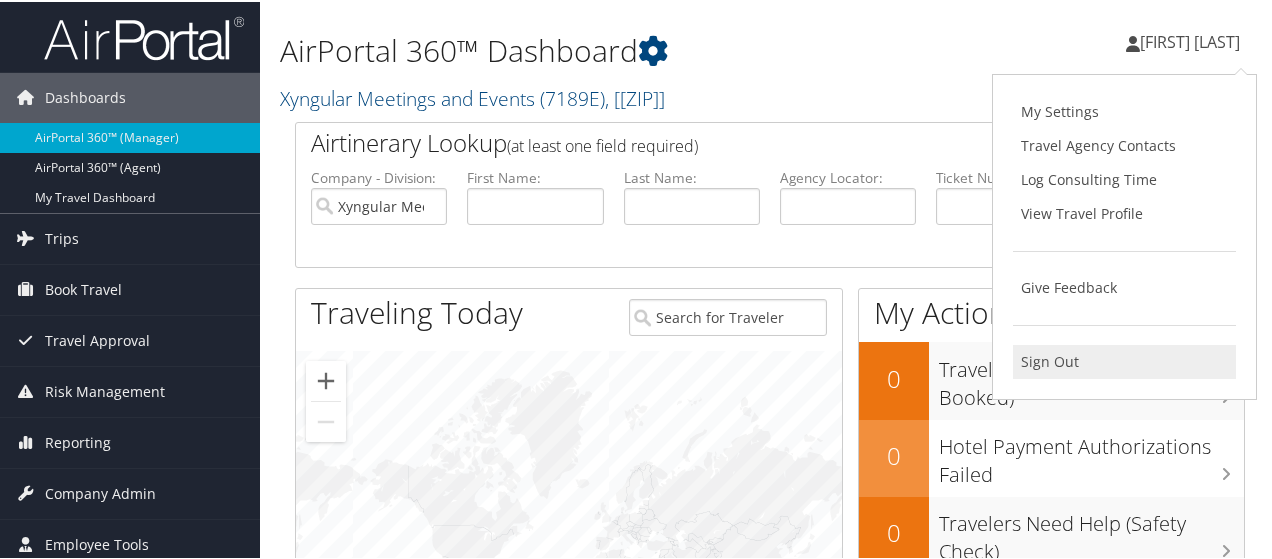 click on "Sign Out" at bounding box center [1124, 360] 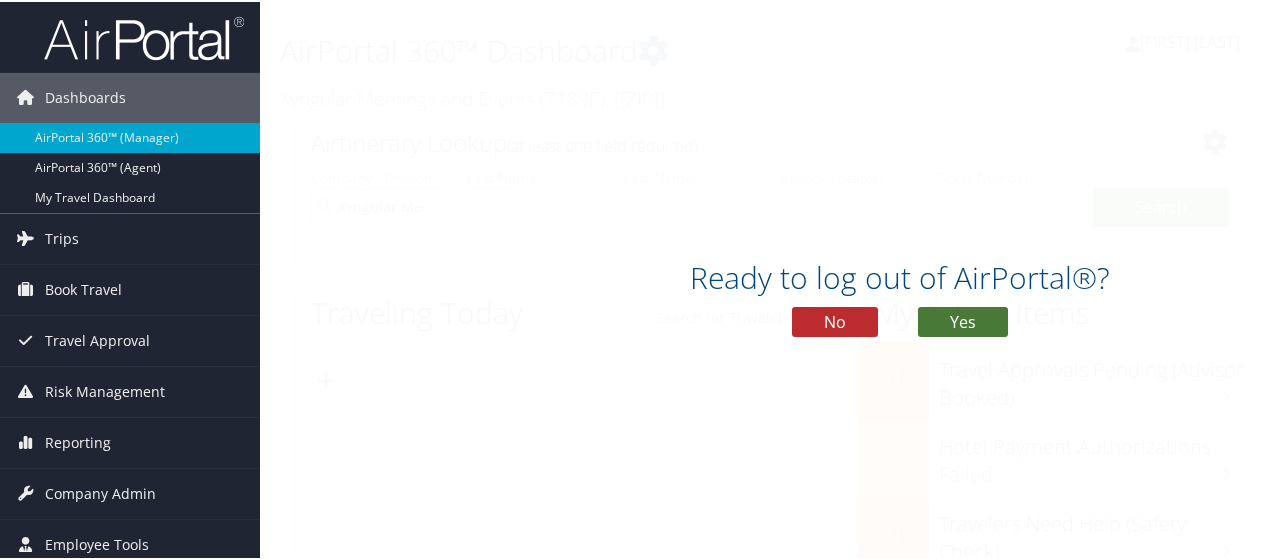 click on "Yes" at bounding box center (963, 320) 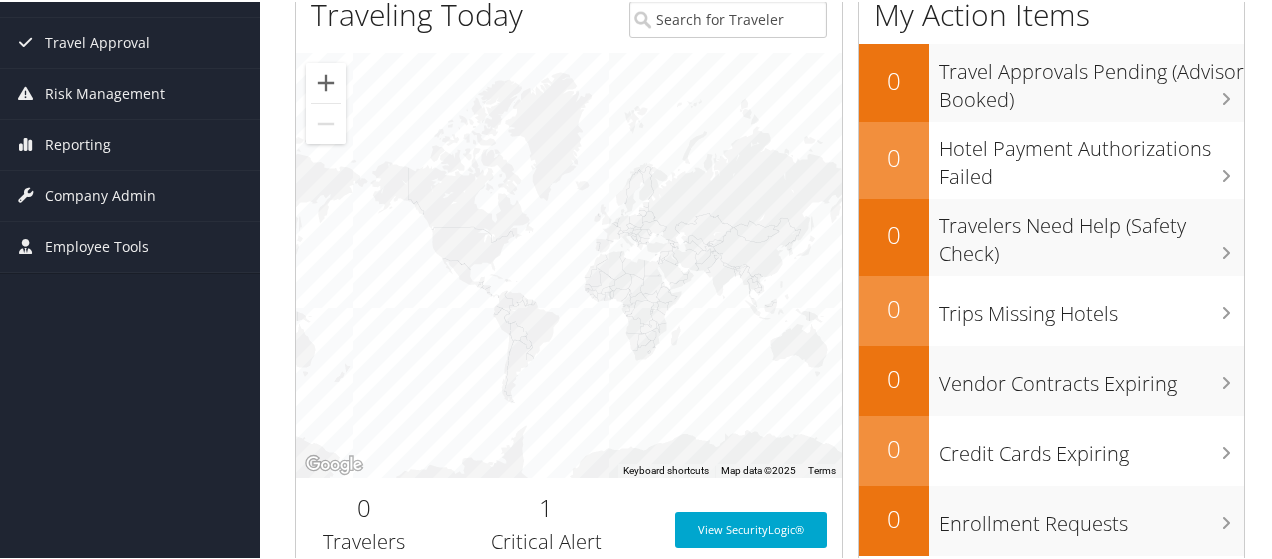 scroll, scrollTop: 200, scrollLeft: 0, axis: vertical 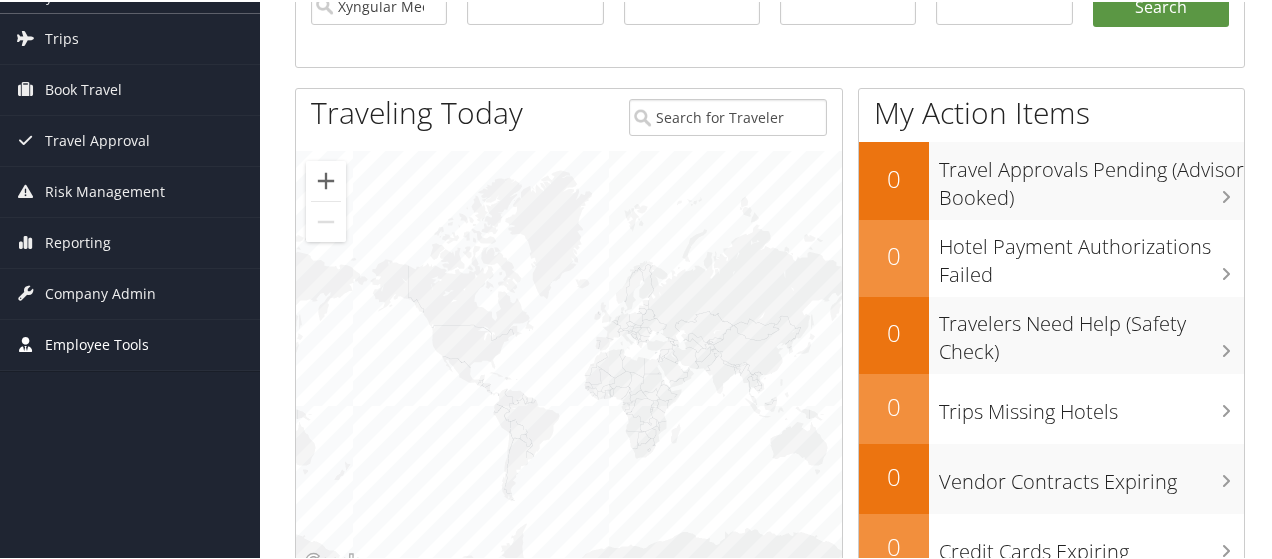 click on "Employee Tools" at bounding box center [97, 343] 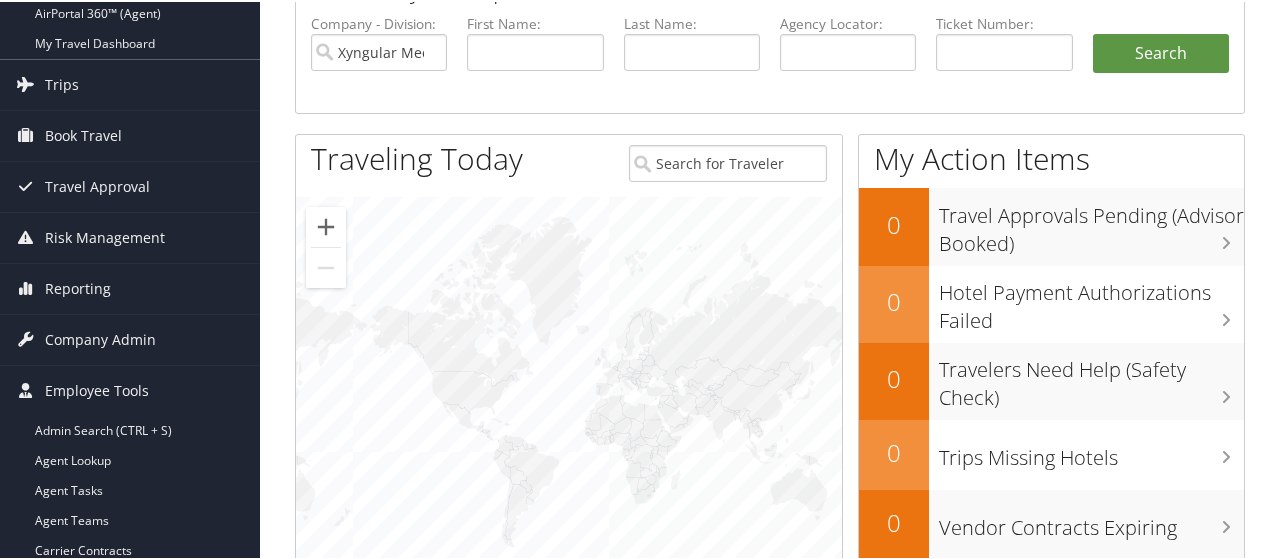 scroll, scrollTop: 100, scrollLeft: 0, axis: vertical 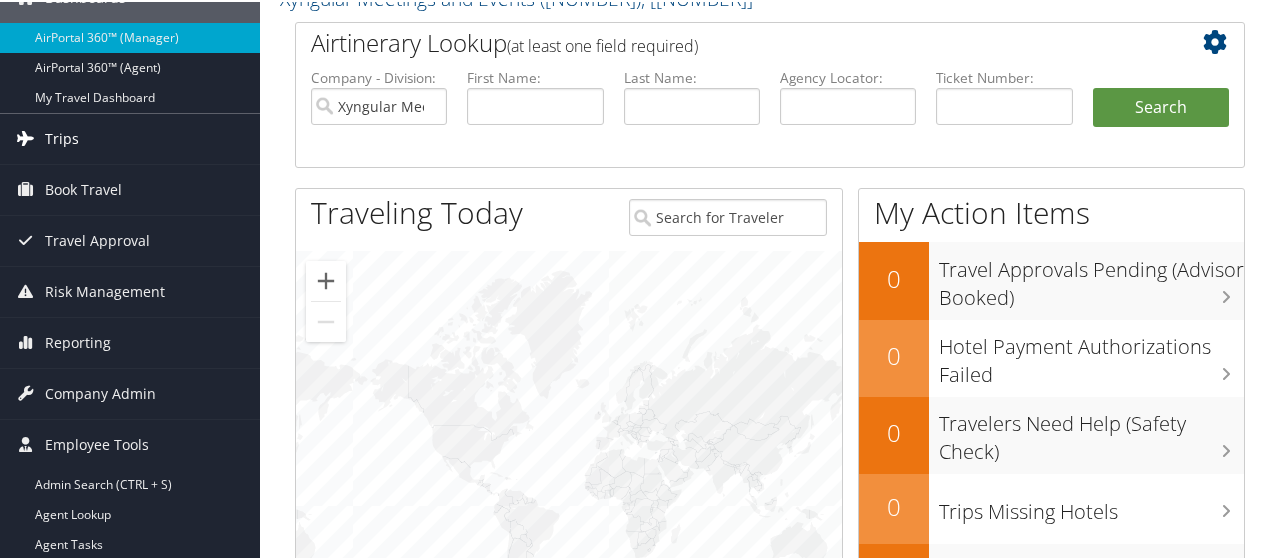 click on "Trips" at bounding box center [62, 137] 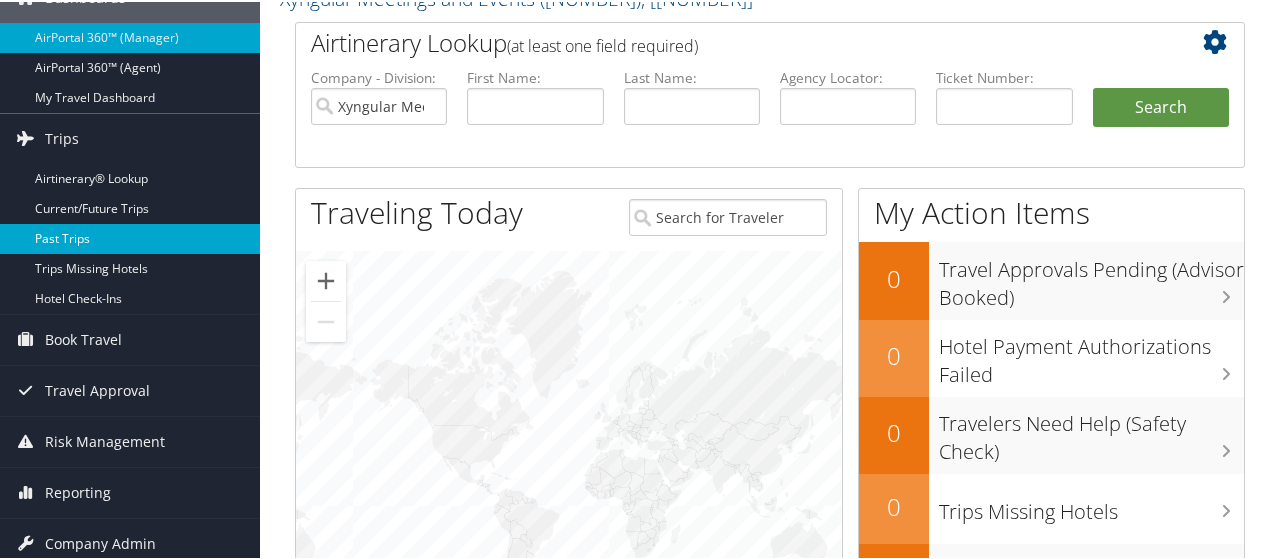 scroll, scrollTop: 400, scrollLeft: 0, axis: vertical 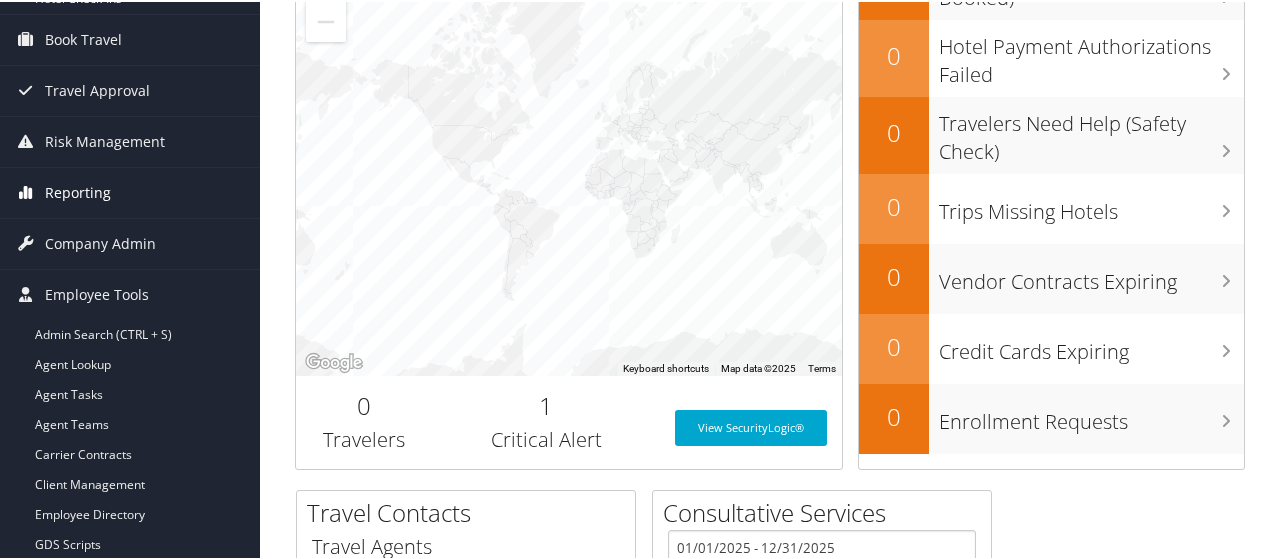 click on "Reporting" at bounding box center (78, 191) 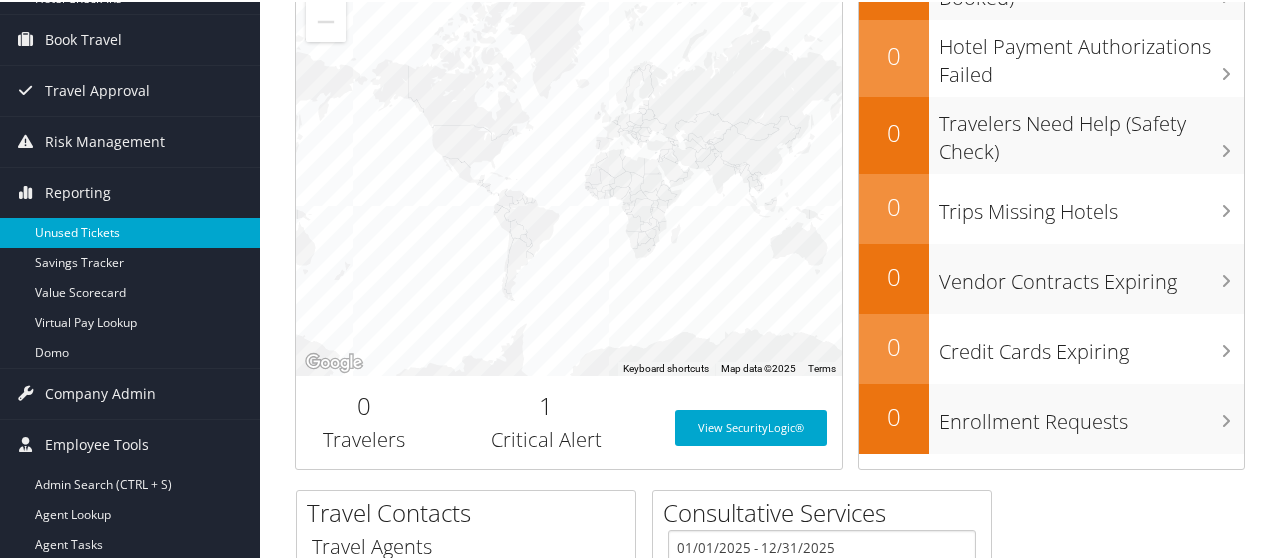 click on "Unused Tickets" at bounding box center (130, 231) 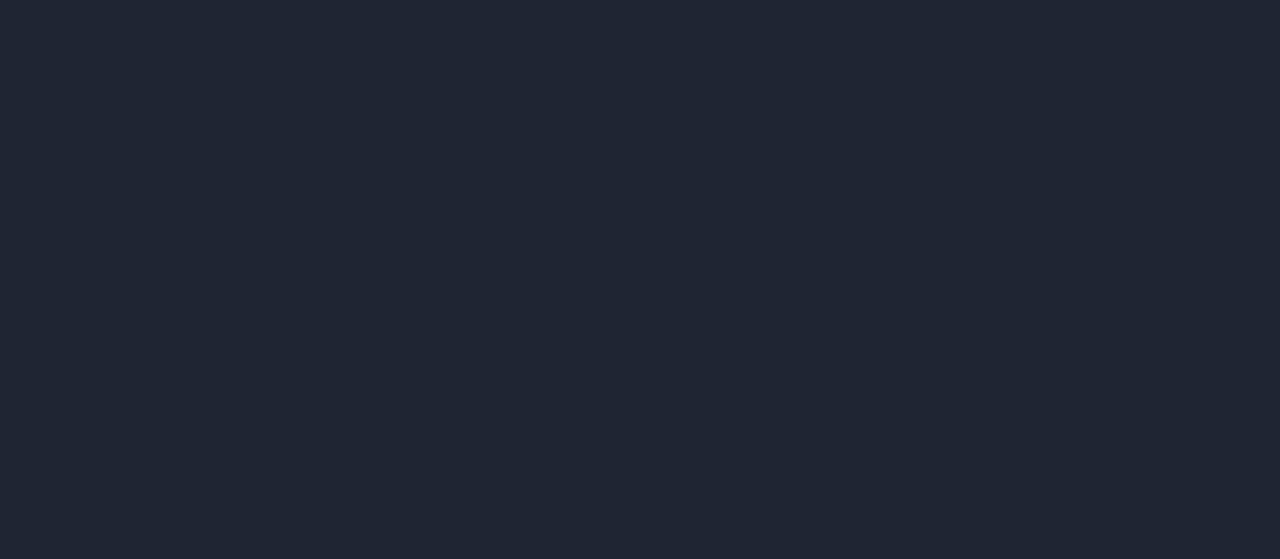 scroll, scrollTop: 0, scrollLeft: 0, axis: both 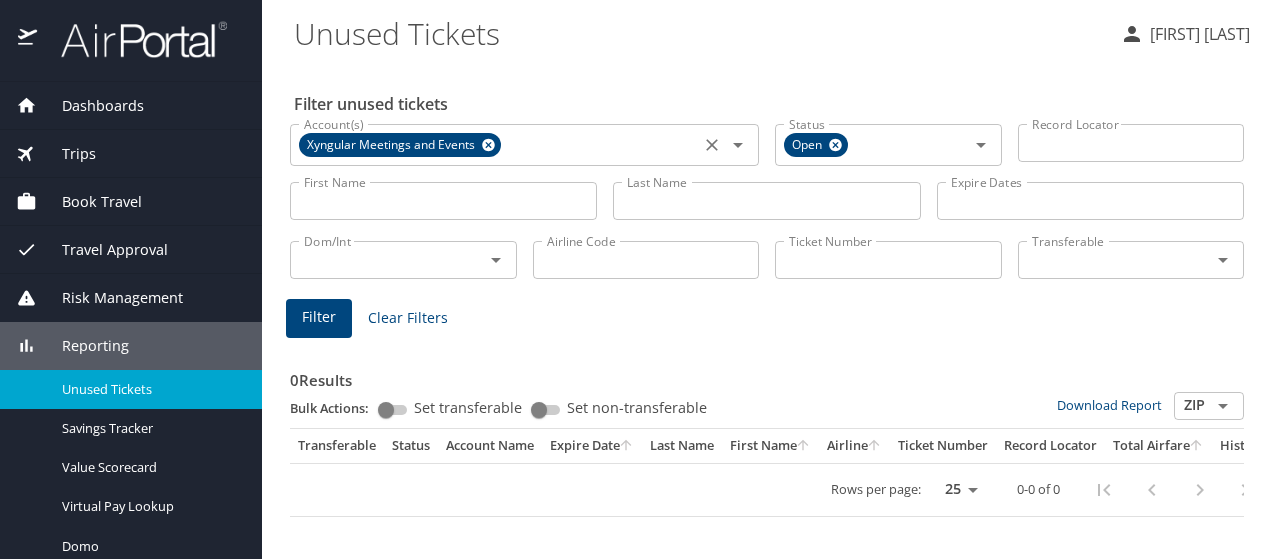 click 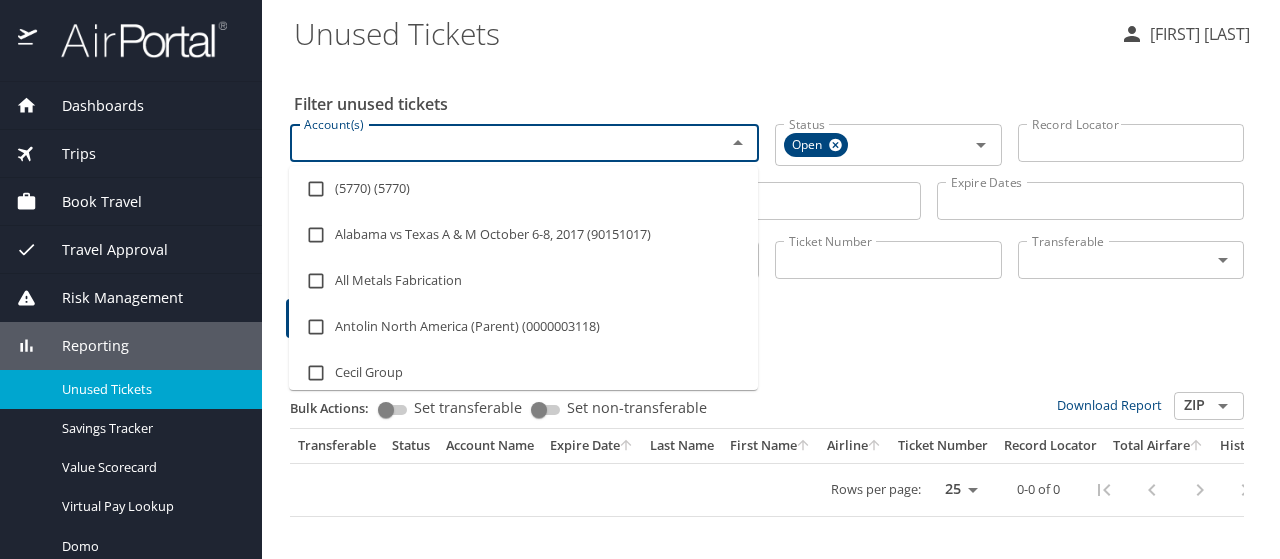 click on "Account(s)" at bounding box center [495, 143] 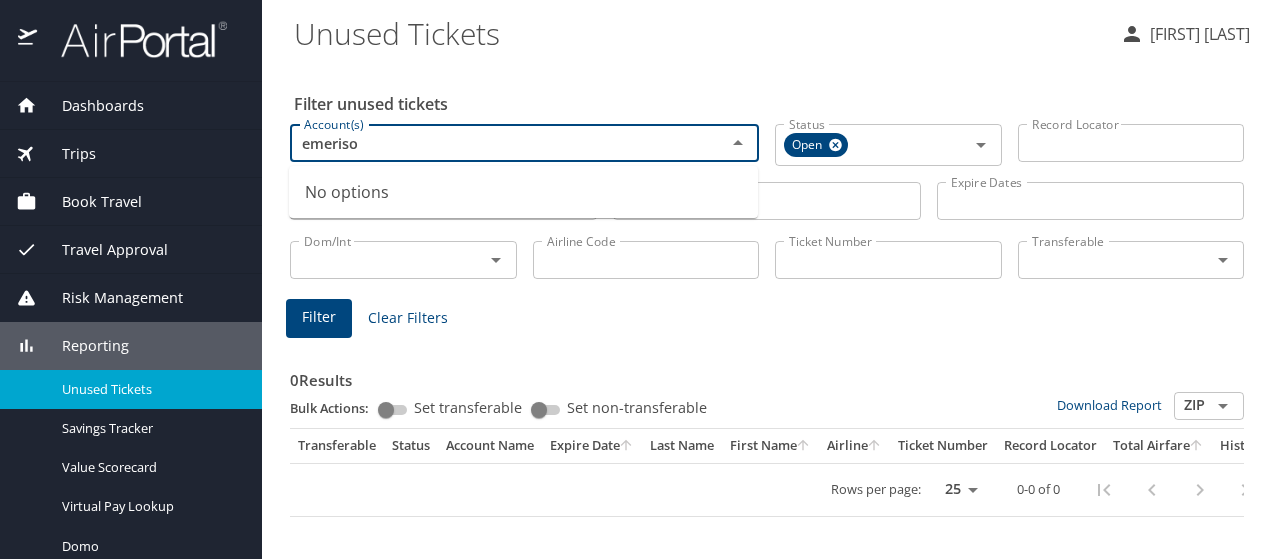 type on "emerison" 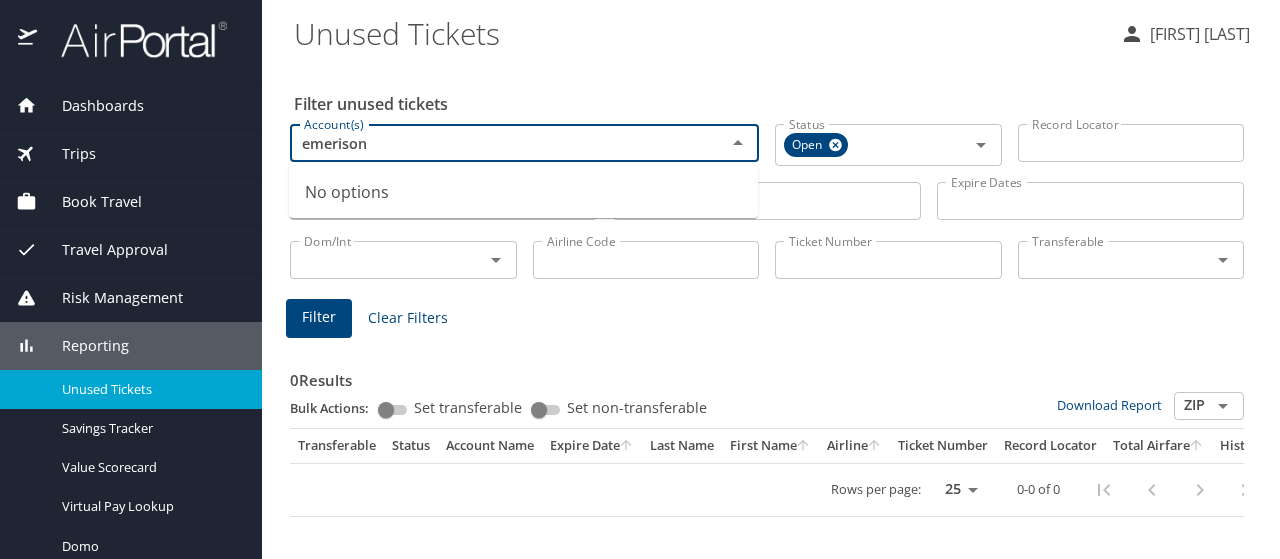 click on "emerison" at bounding box center (495, 143) 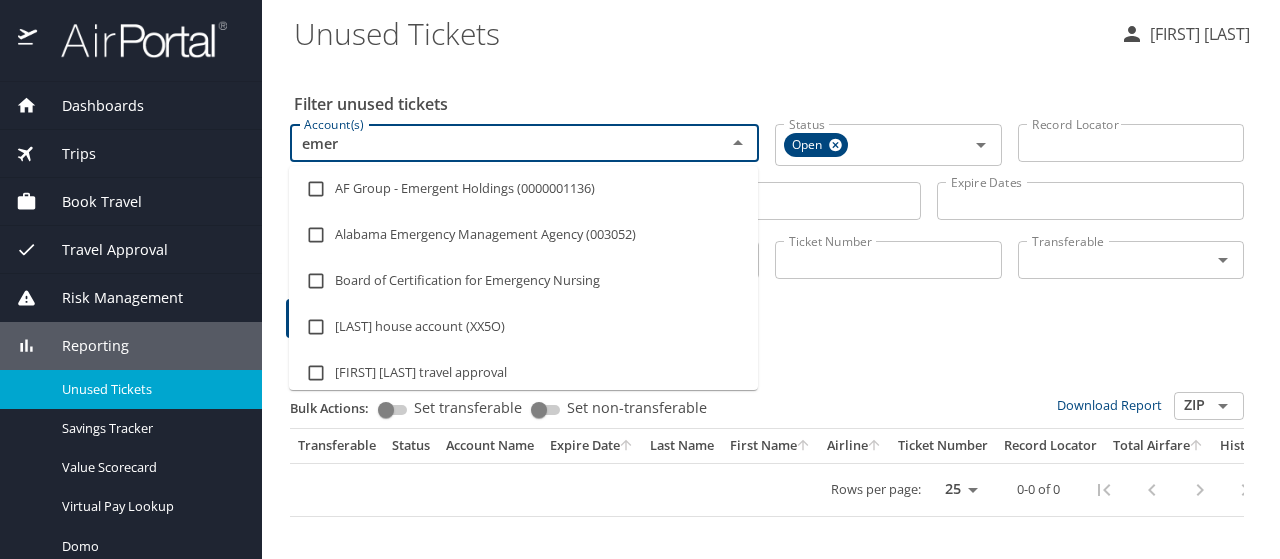 type on "emers" 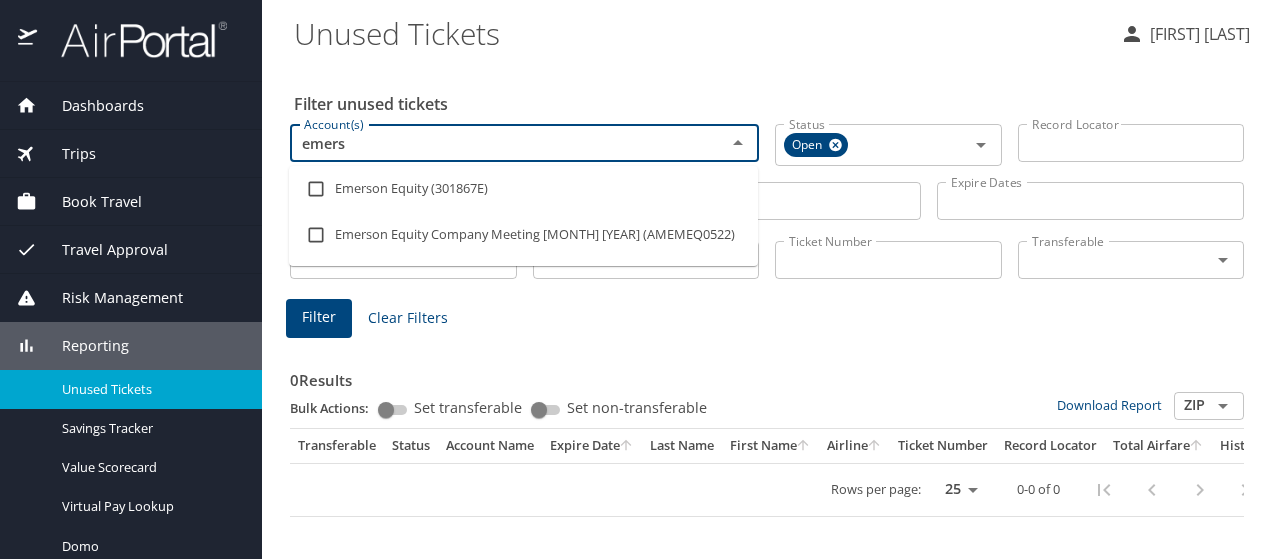 click on "Emerson Equity (301867E)" at bounding box center [523, 189] 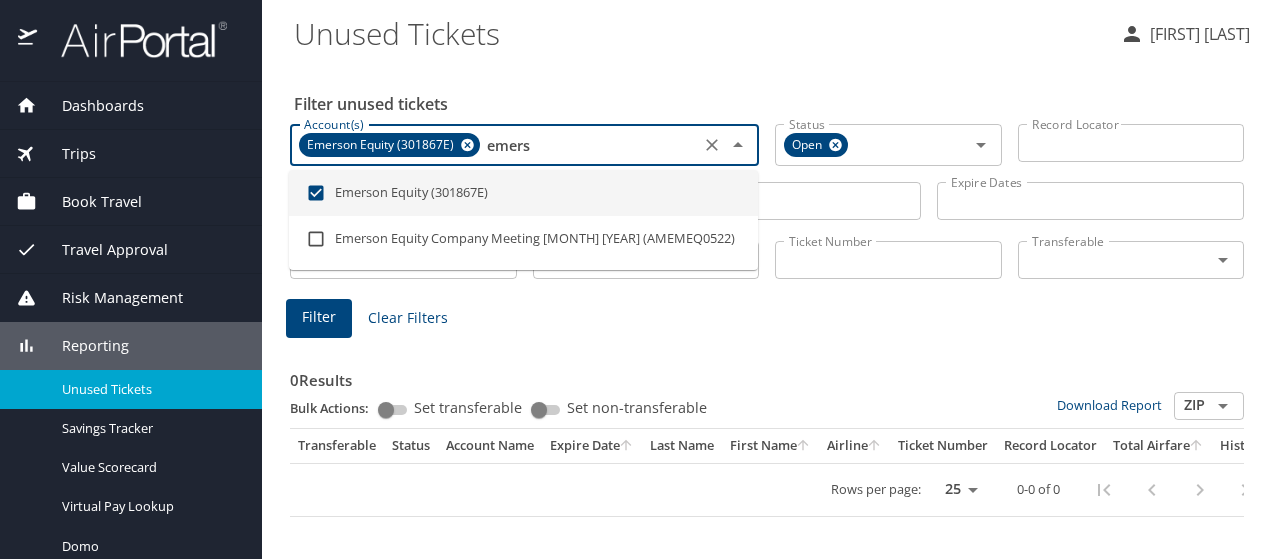 click on "Emerson Equity (301867E)" at bounding box center (523, 193) 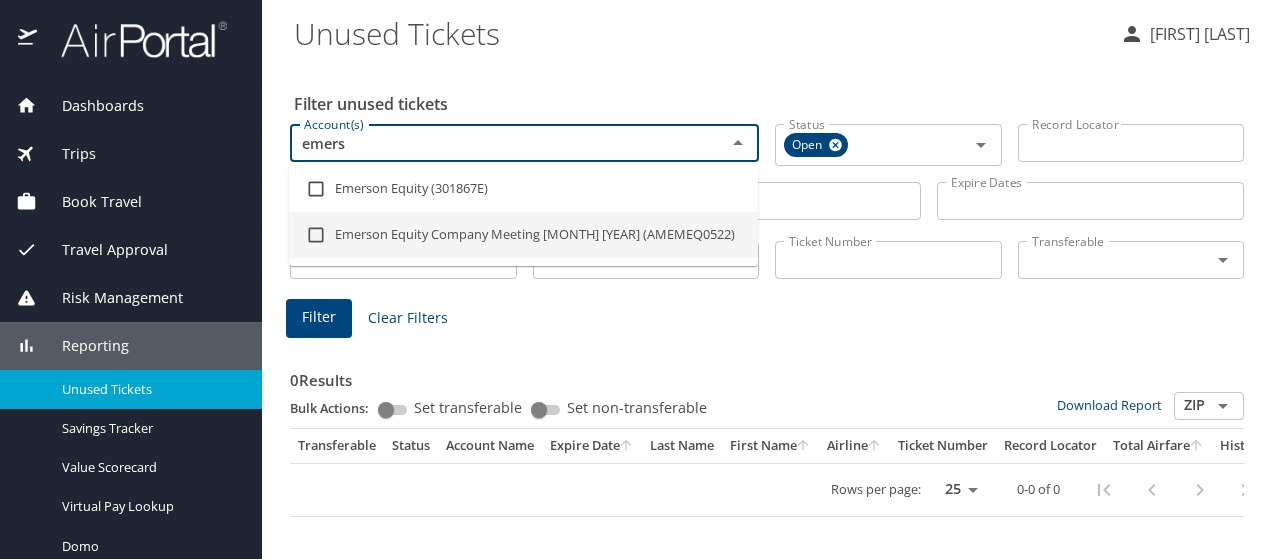 click on "Emerson Equity Company Meeting [MONTH] [YEAR] (AMEMEQ0522)" at bounding box center (523, 235) 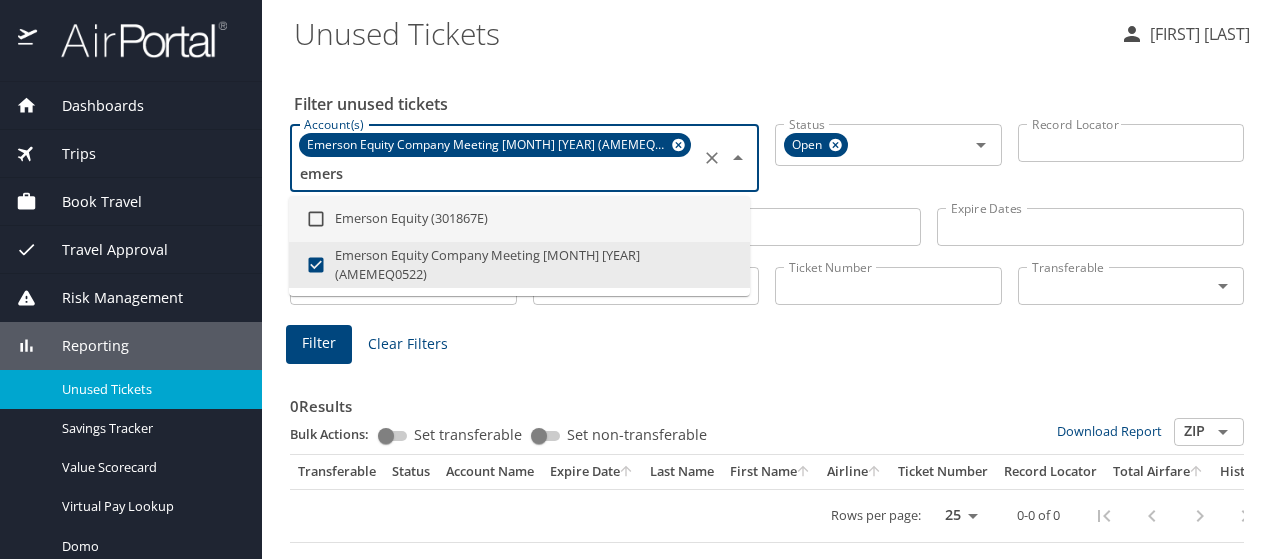 click on "Emerson Equity (301867E)" at bounding box center [519, 219] 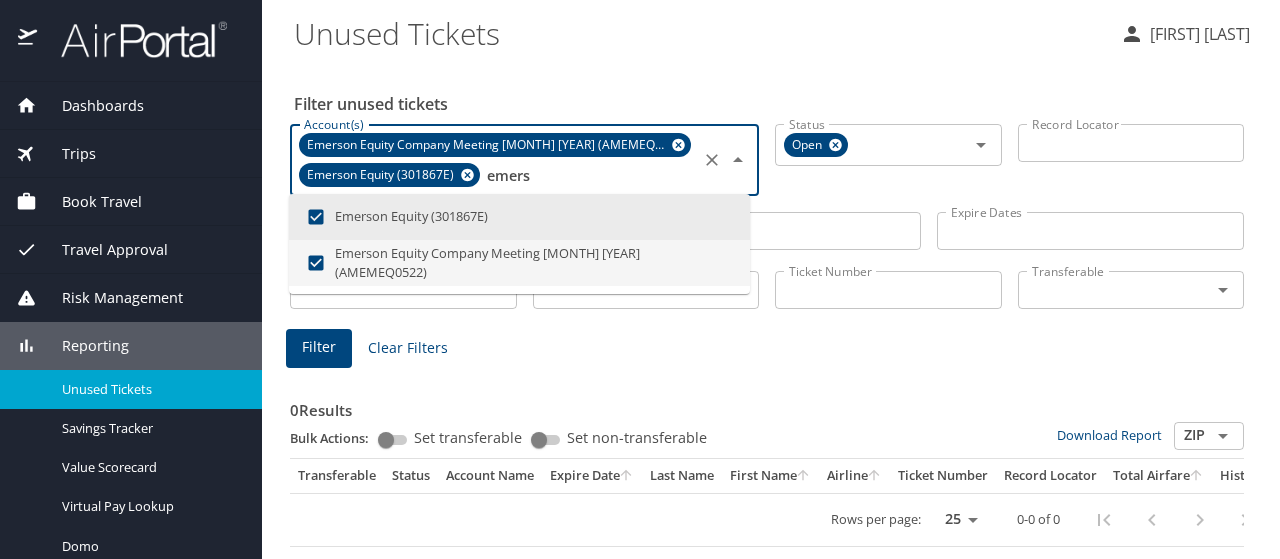 scroll, scrollTop: 10, scrollLeft: 0, axis: vertical 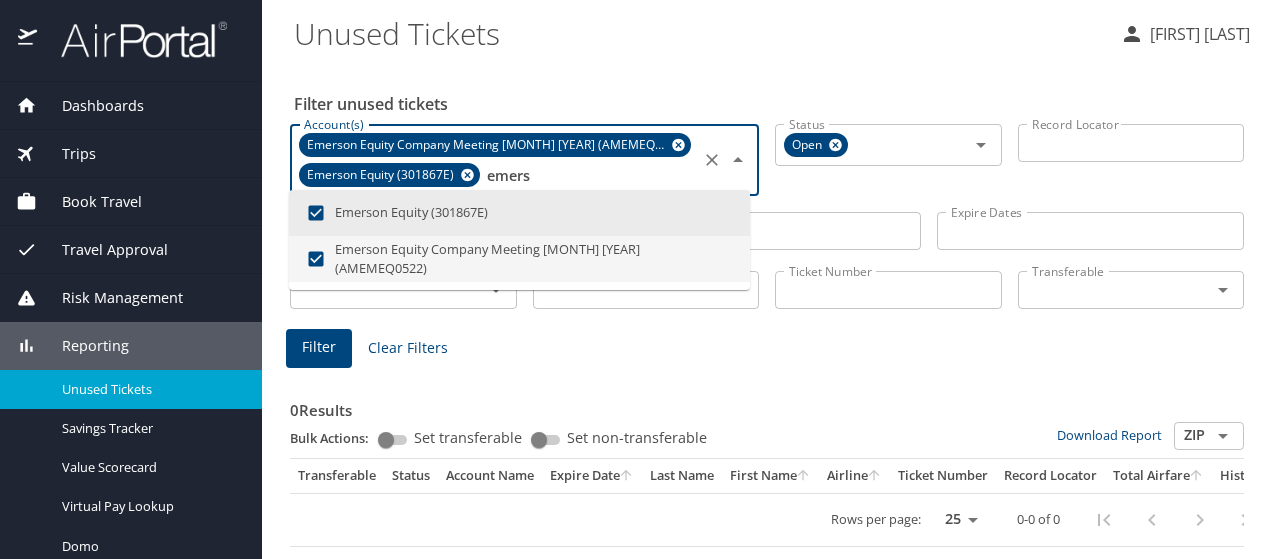 type on "emers" 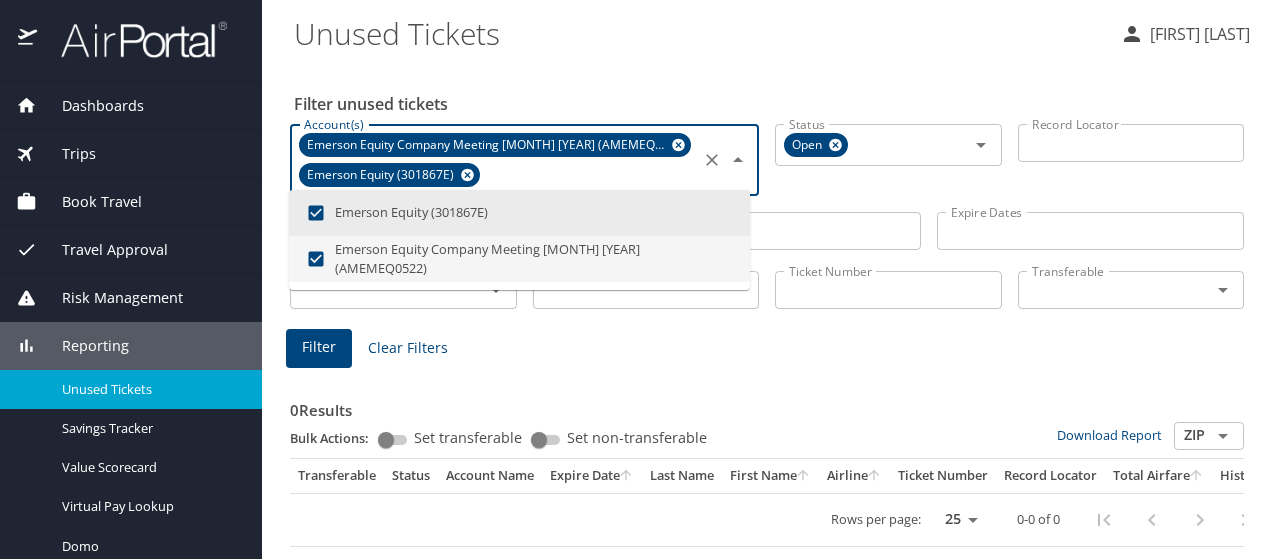 click on "Airline Code Airline Code" at bounding box center (646, 288) 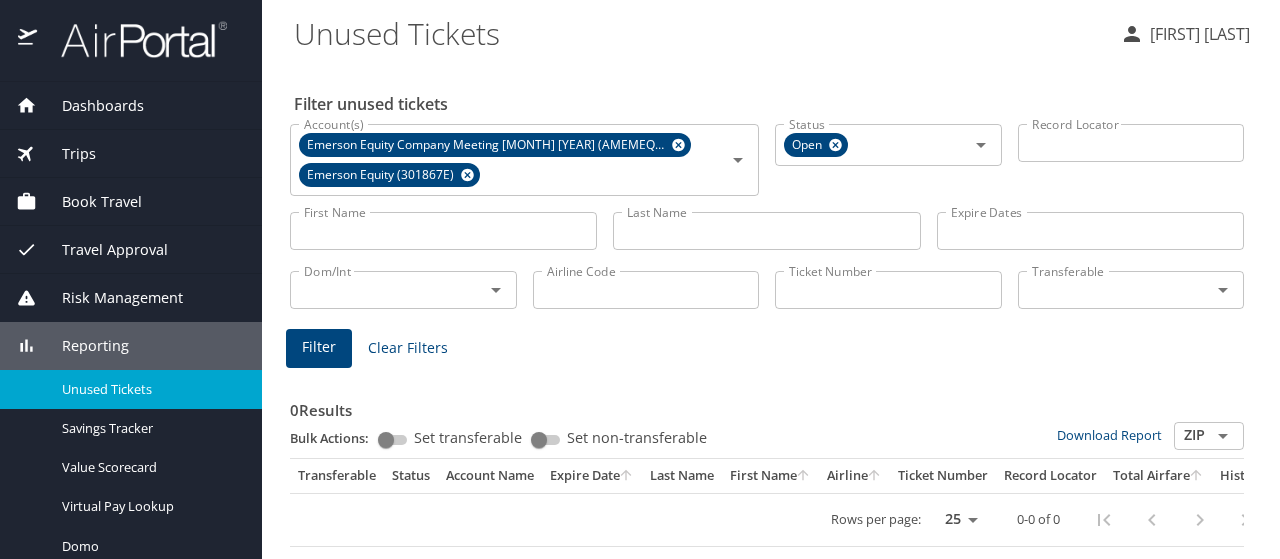 click on "Ticket Number" at bounding box center [888, 290] 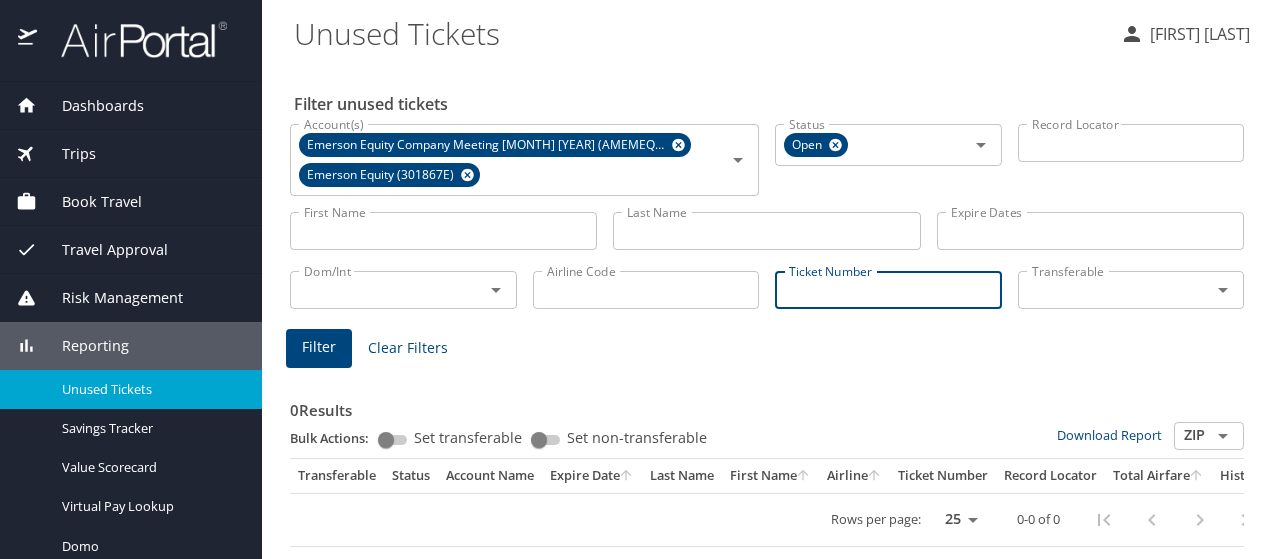 paste on "[NUMBER]" 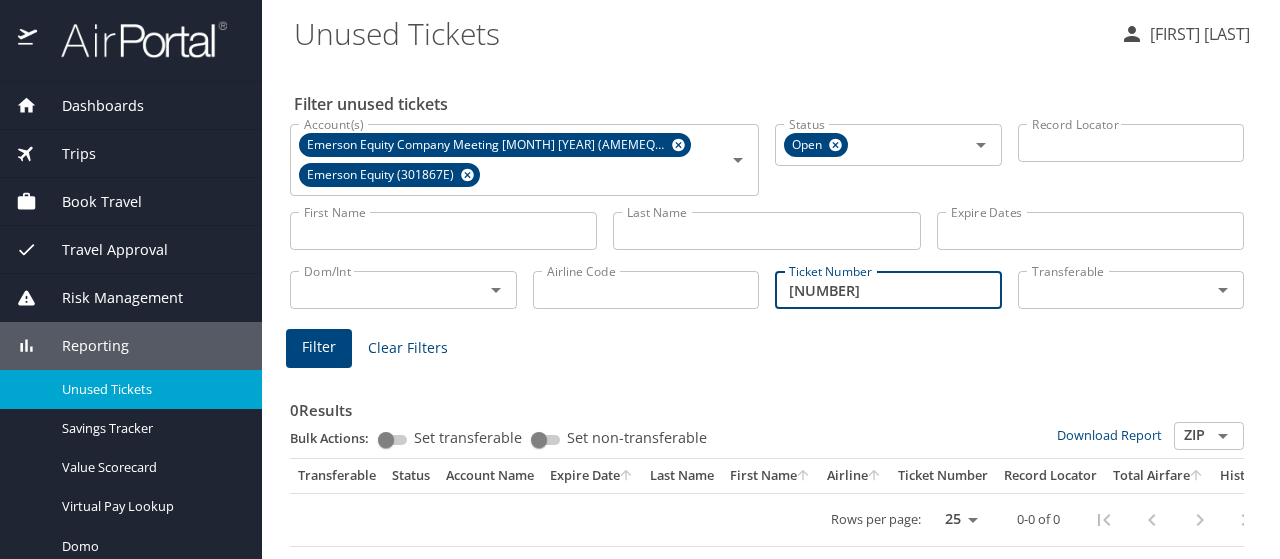 scroll, scrollTop: 0, scrollLeft: 0, axis: both 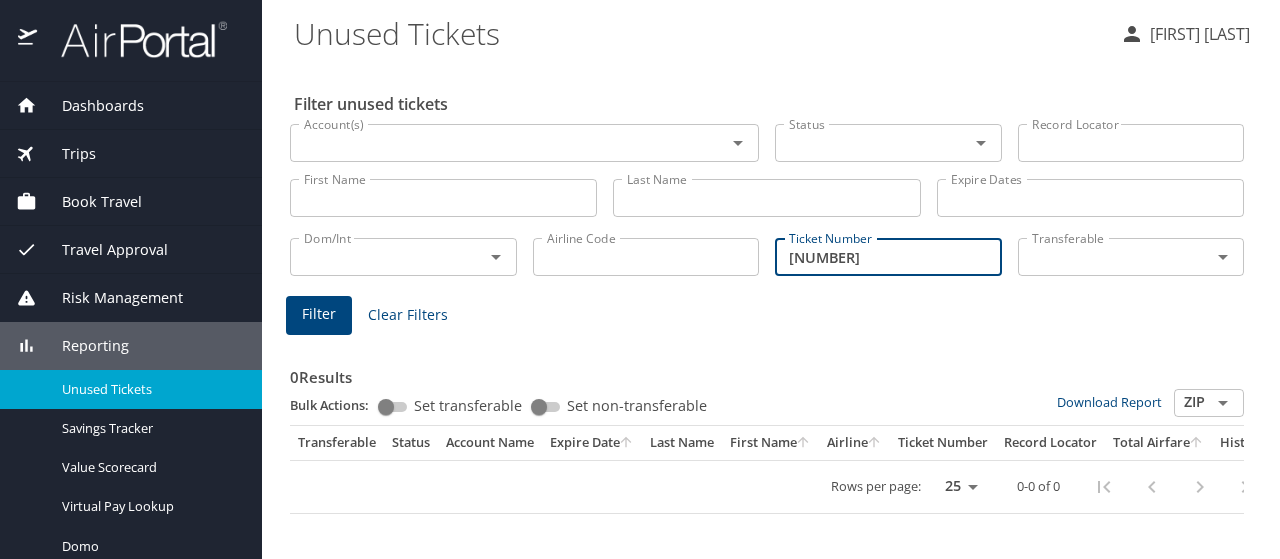 type on "[NUMBER]" 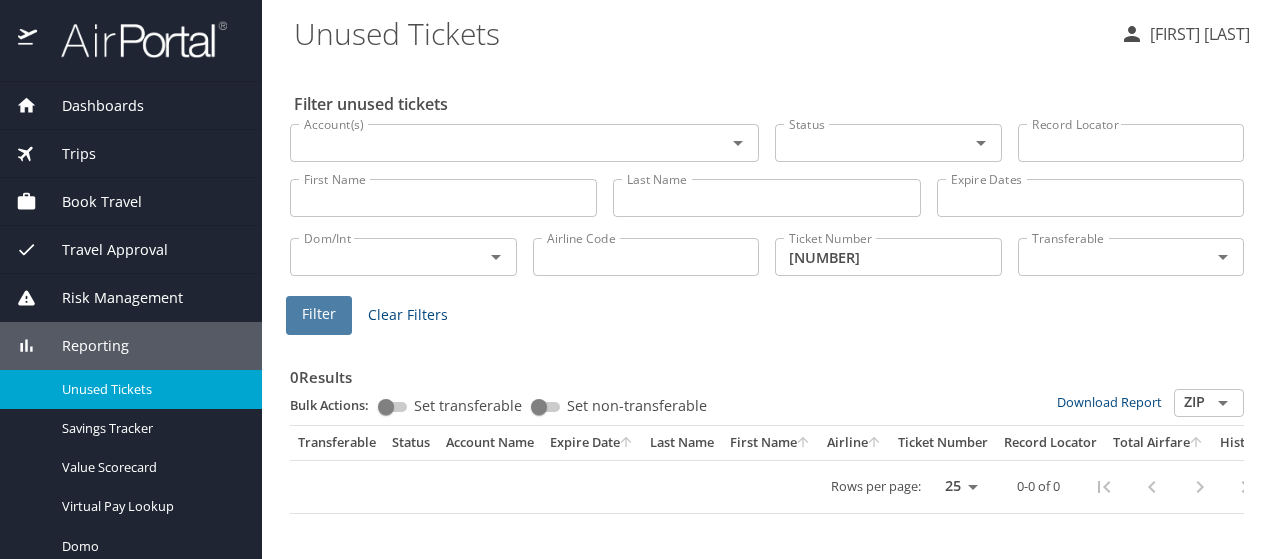 click on "Filter" at bounding box center (319, 314) 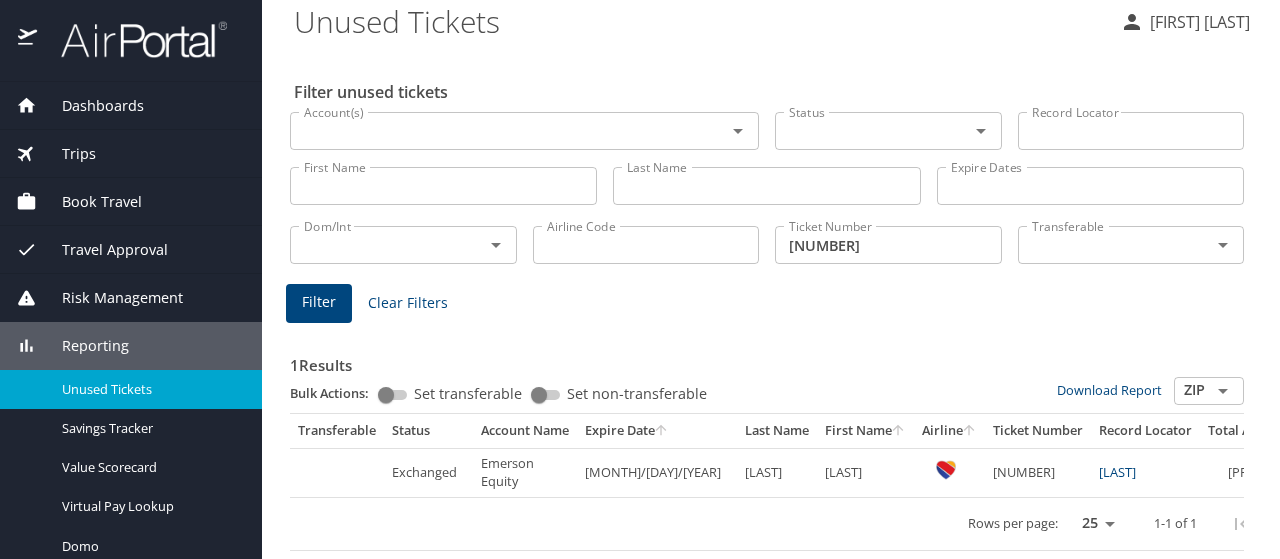 scroll, scrollTop: 26, scrollLeft: 0, axis: vertical 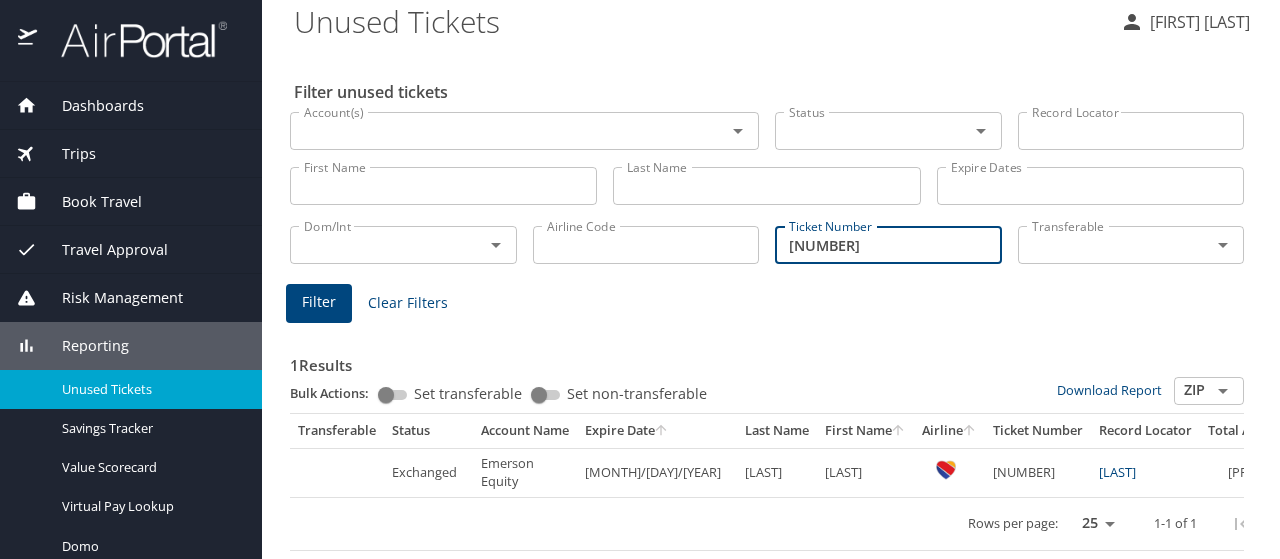 drag, startPoint x: 884, startPoint y: 228, endPoint x: 910, endPoint y: 236, distance: 27.202942 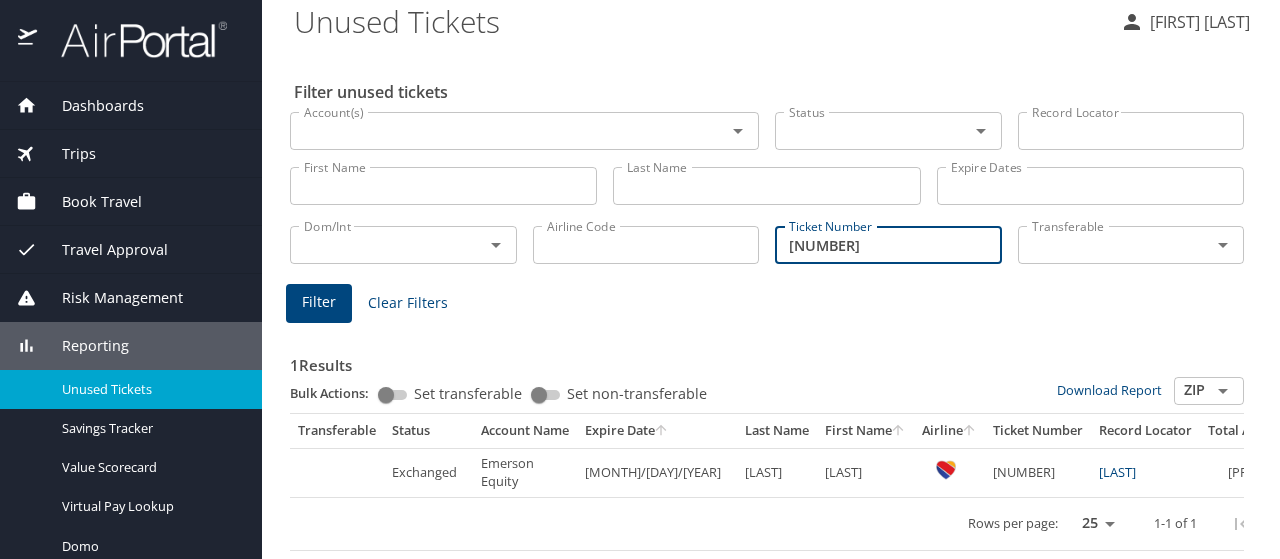 click on "Filter" at bounding box center (319, 302) 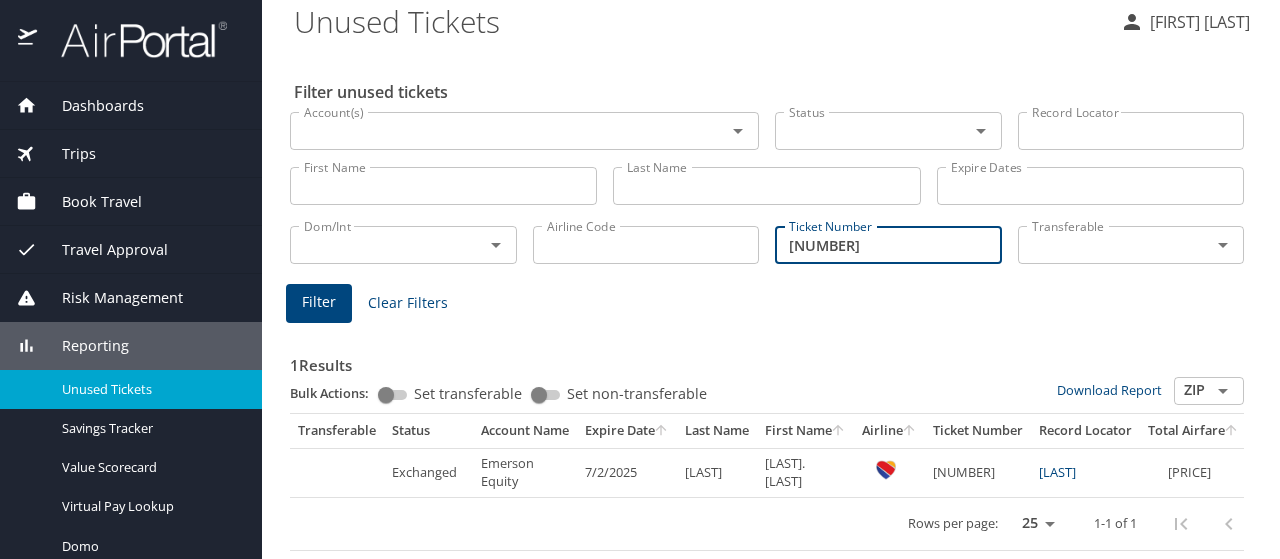 drag, startPoint x: 870, startPoint y: 235, endPoint x: 968, endPoint y: 227, distance: 98.32599 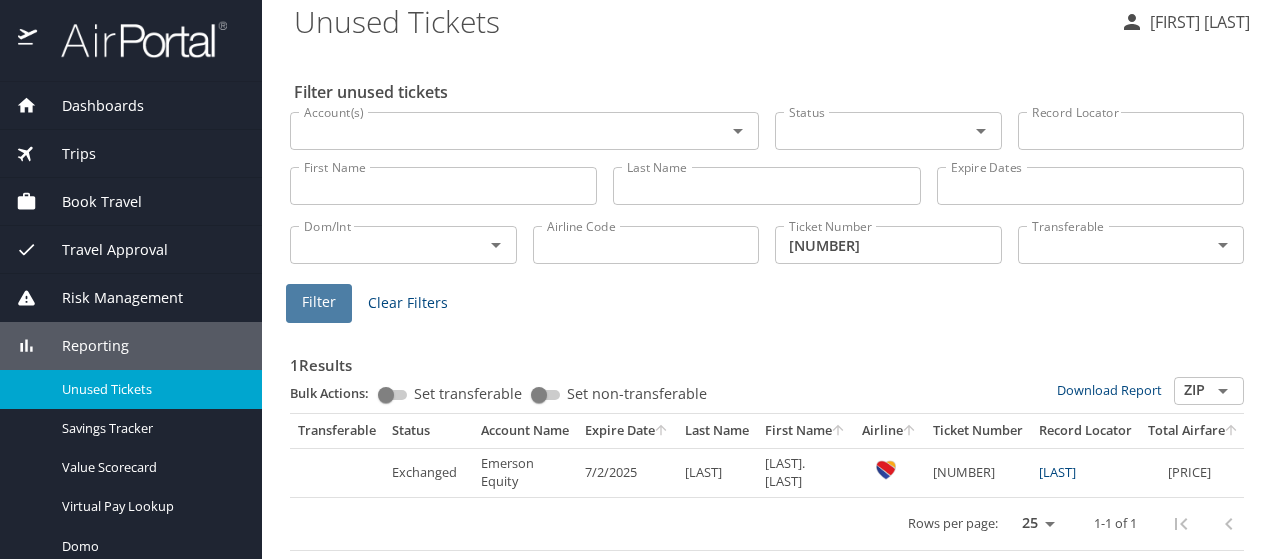 click on "Filter" at bounding box center [319, 302] 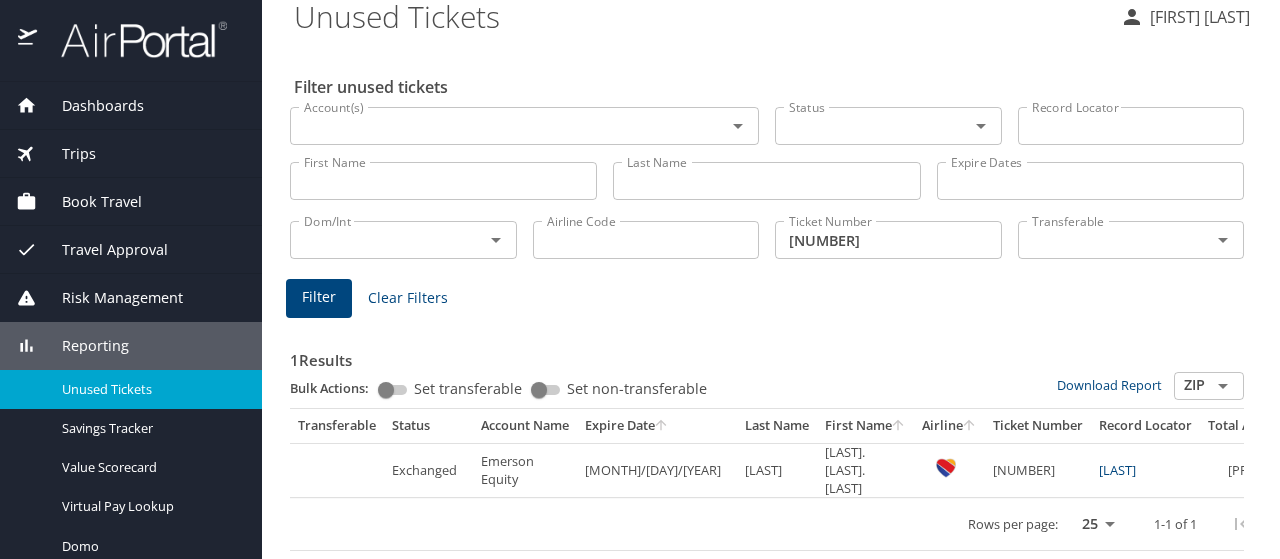 click on "Exchanged" at bounding box center (428, 470) 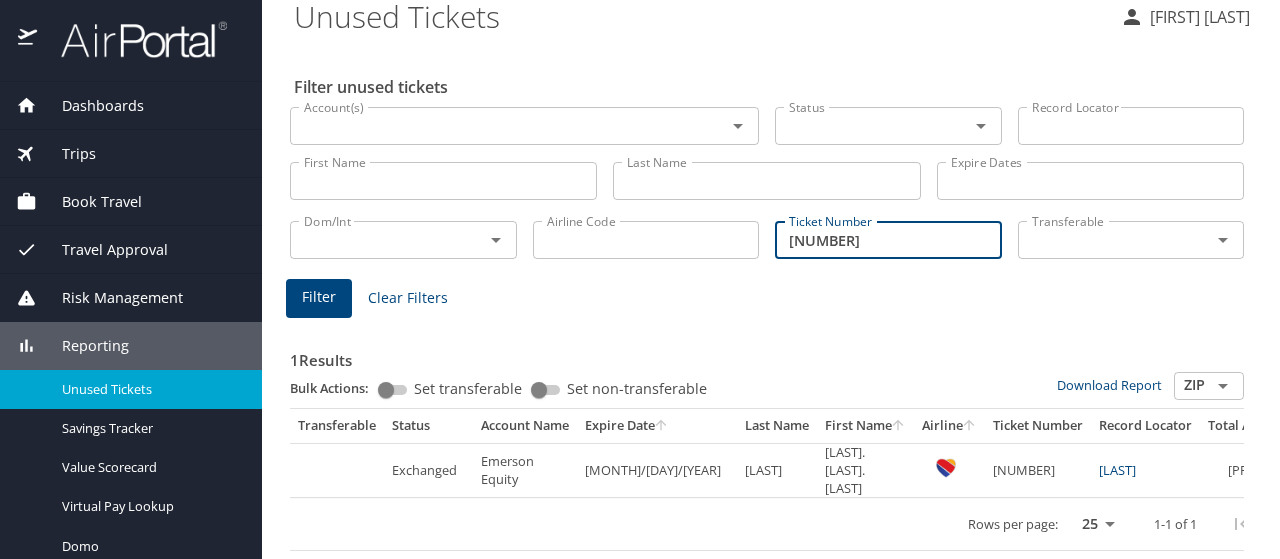 drag, startPoint x: 778, startPoint y: 237, endPoint x: 1093, endPoint y: 229, distance: 315.10156 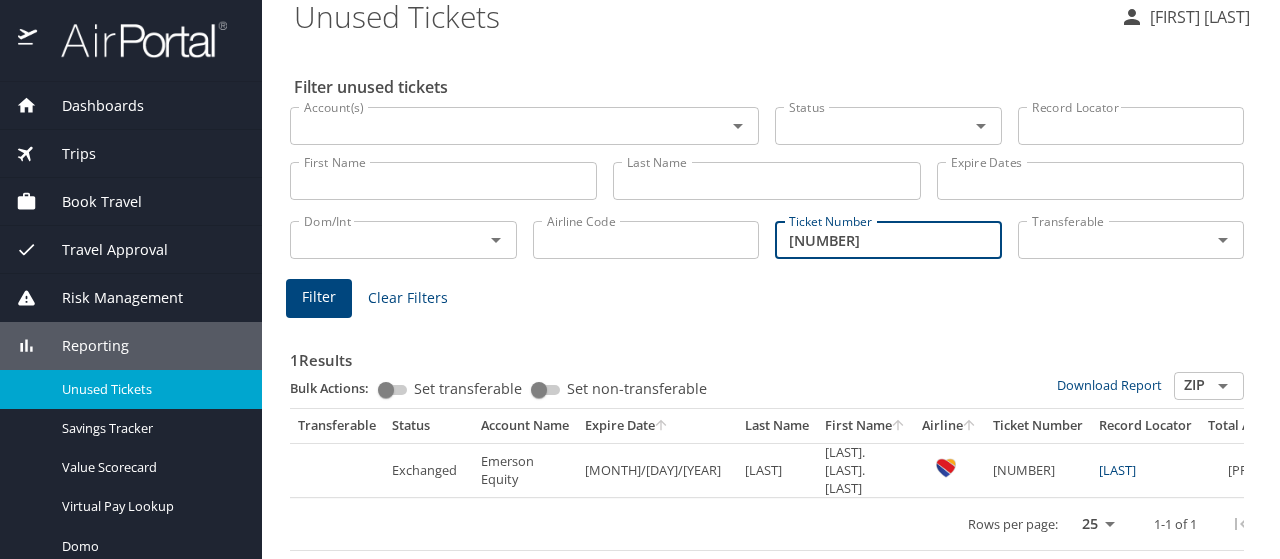type on "[NUMBER]" 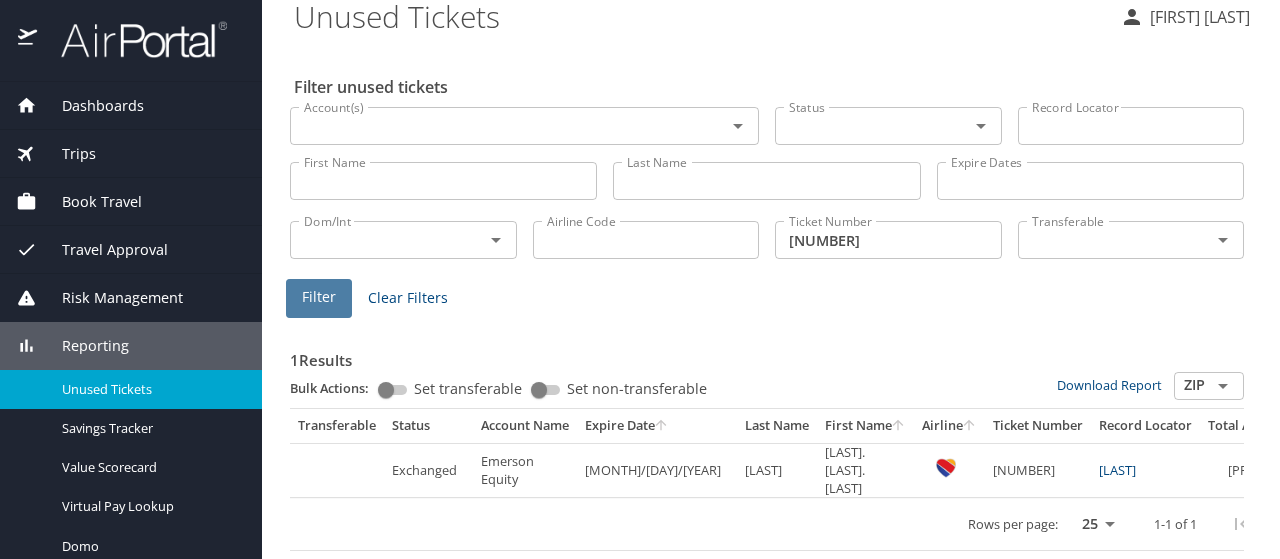 click on "Filter" at bounding box center (319, 297) 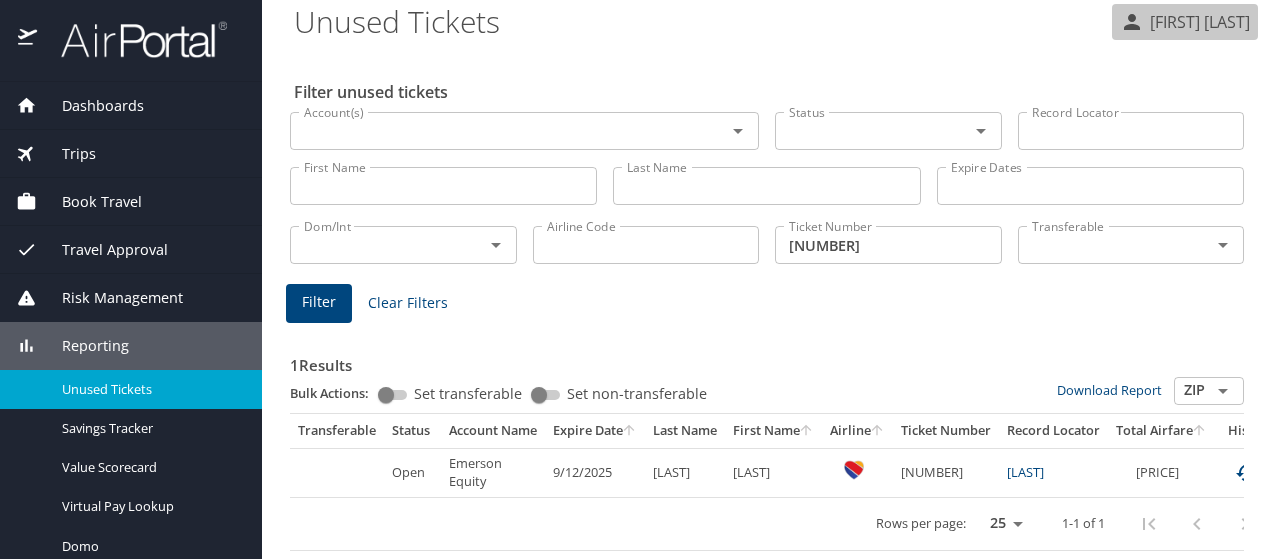 click on "[FIRST] [LAST]" at bounding box center (1197, 22) 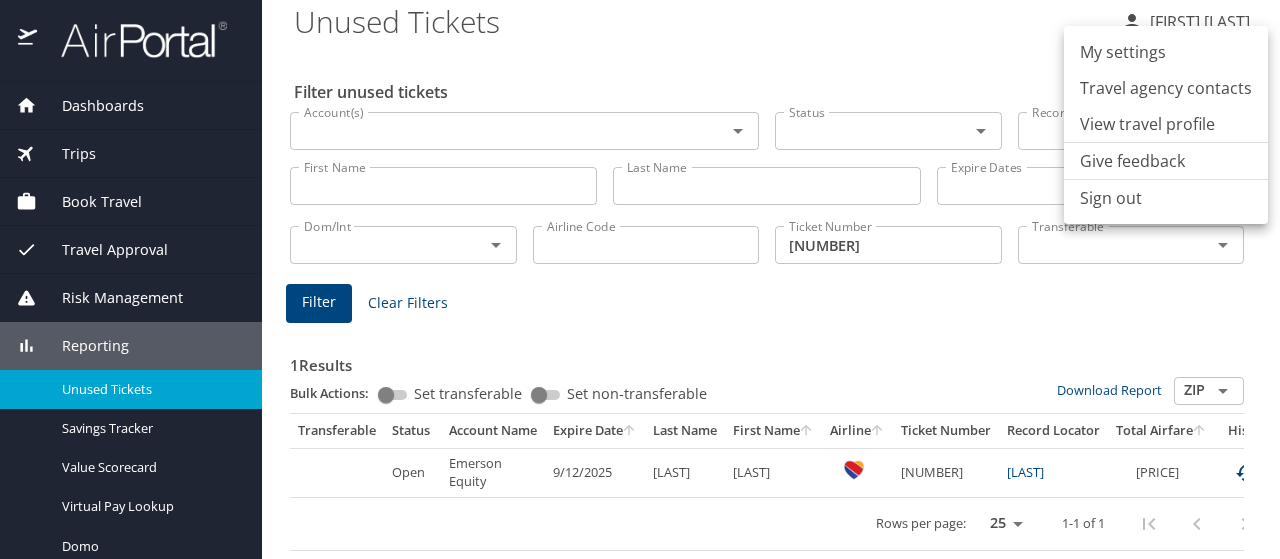 click on "Sign out" at bounding box center (1166, 198) 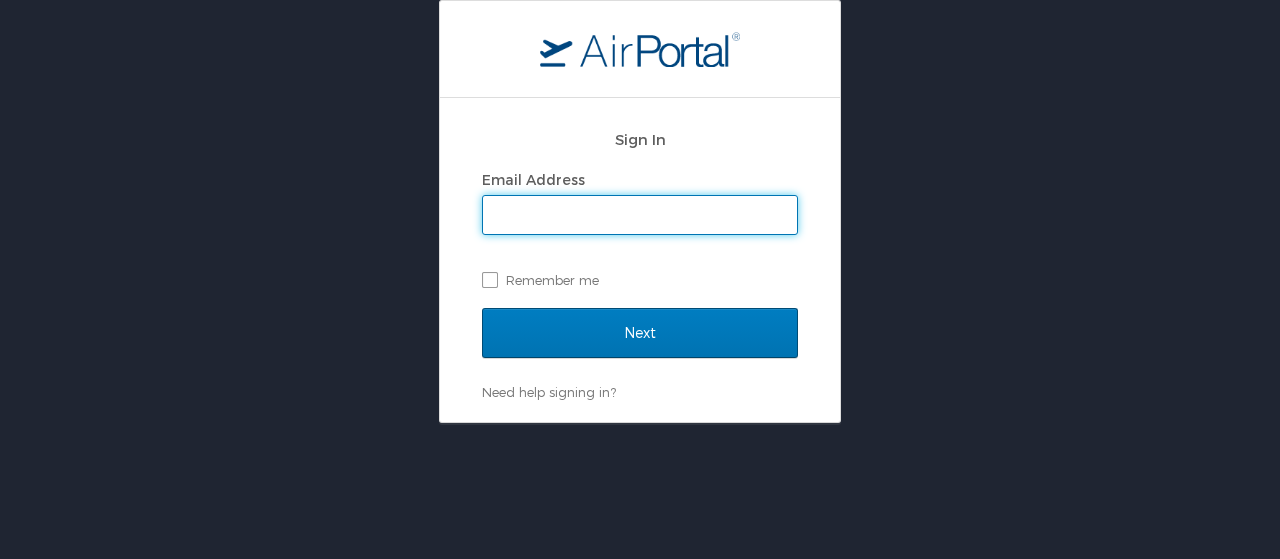 scroll, scrollTop: 0, scrollLeft: 0, axis: both 